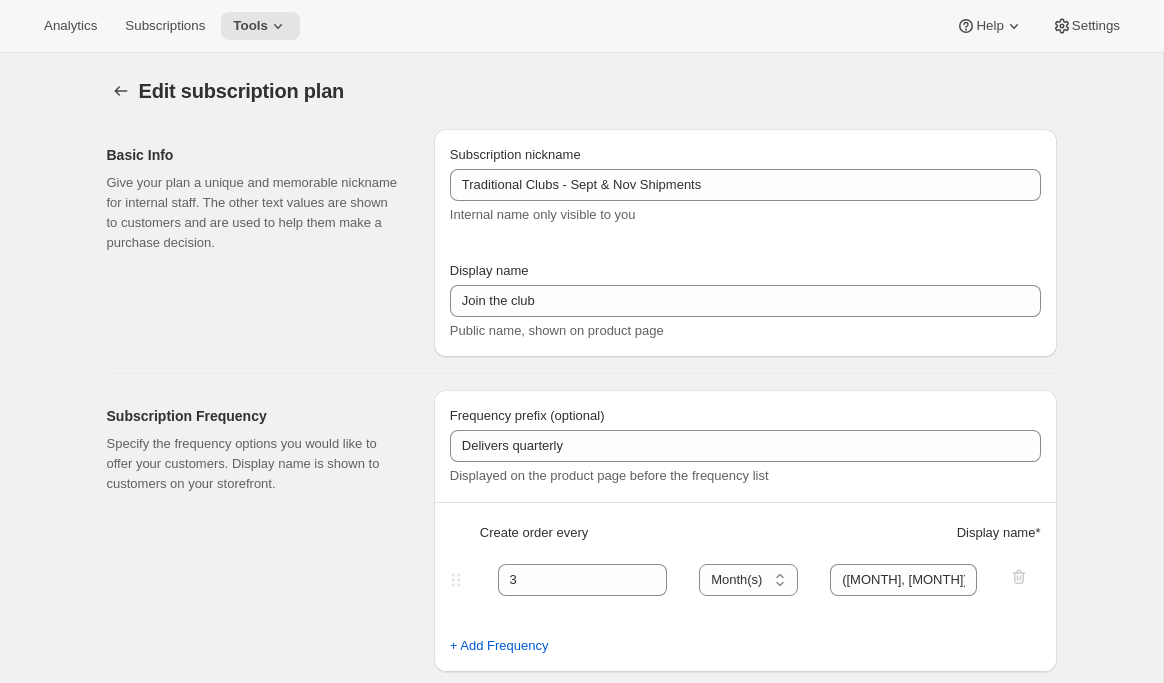 select on "MONTH" 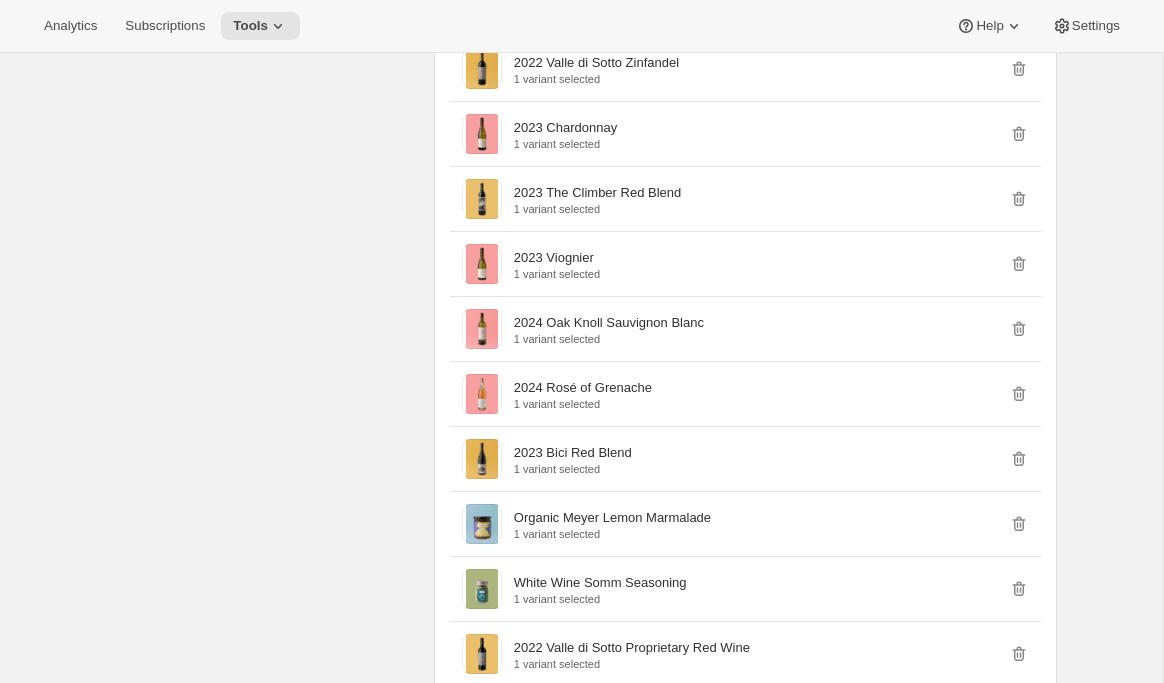 scroll, scrollTop: 0, scrollLeft: 0, axis: both 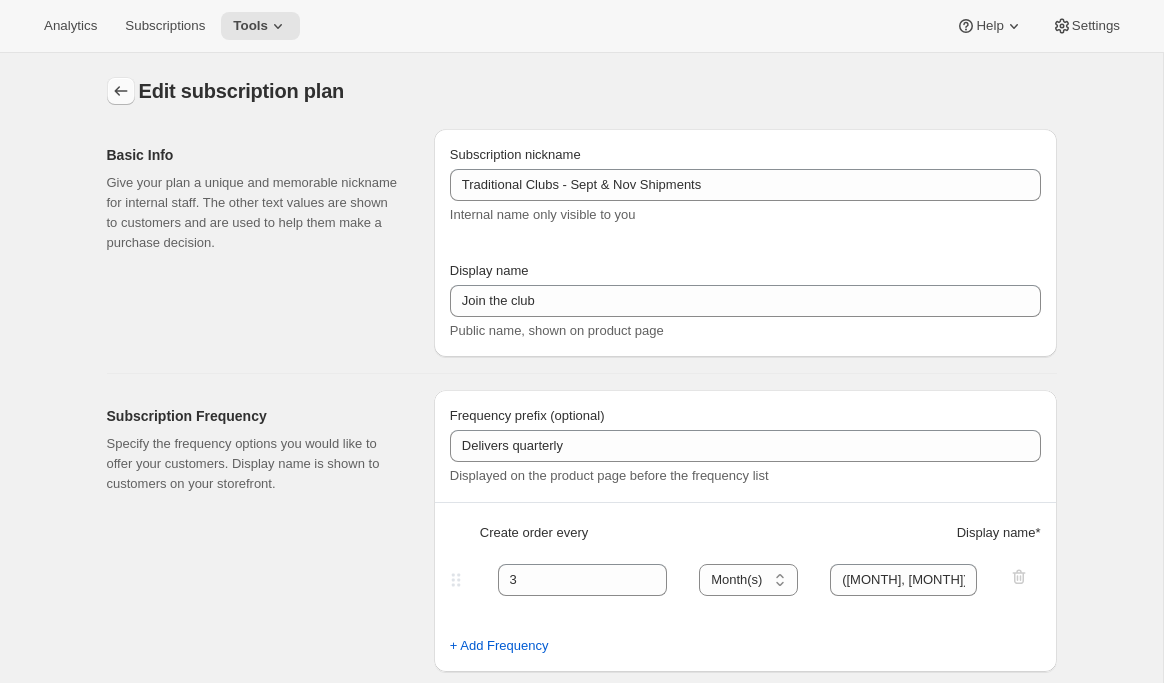 click 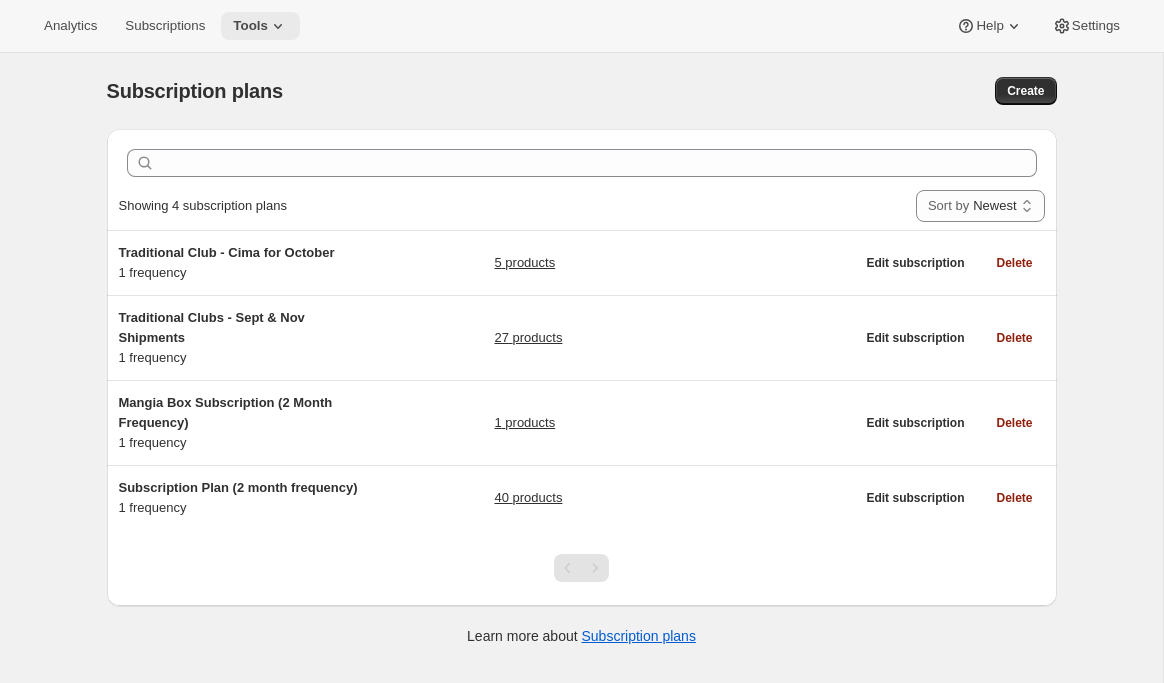 click 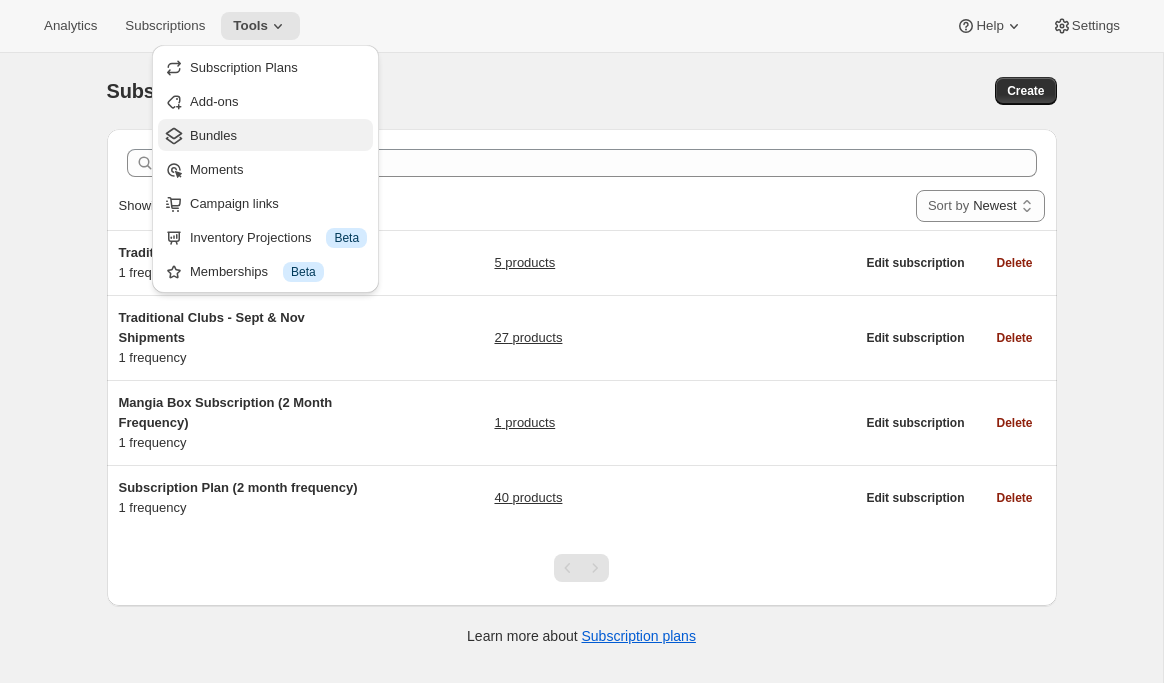 click on "Bundles" at bounding box center (278, 136) 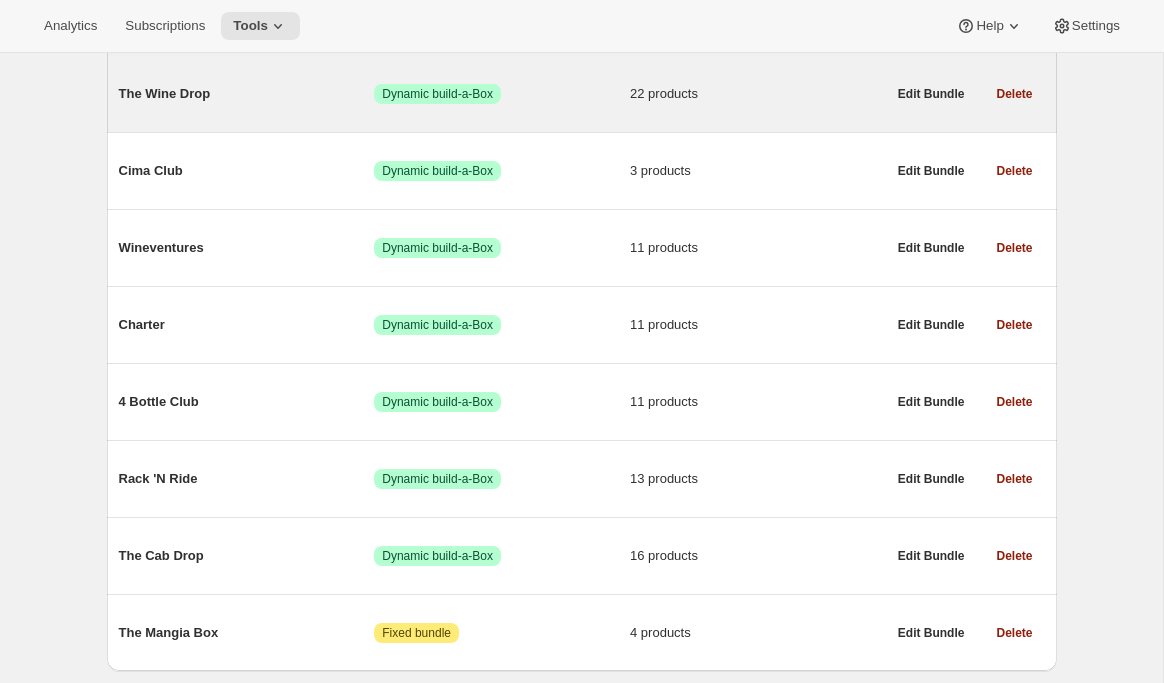 scroll, scrollTop: 0, scrollLeft: 0, axis: both 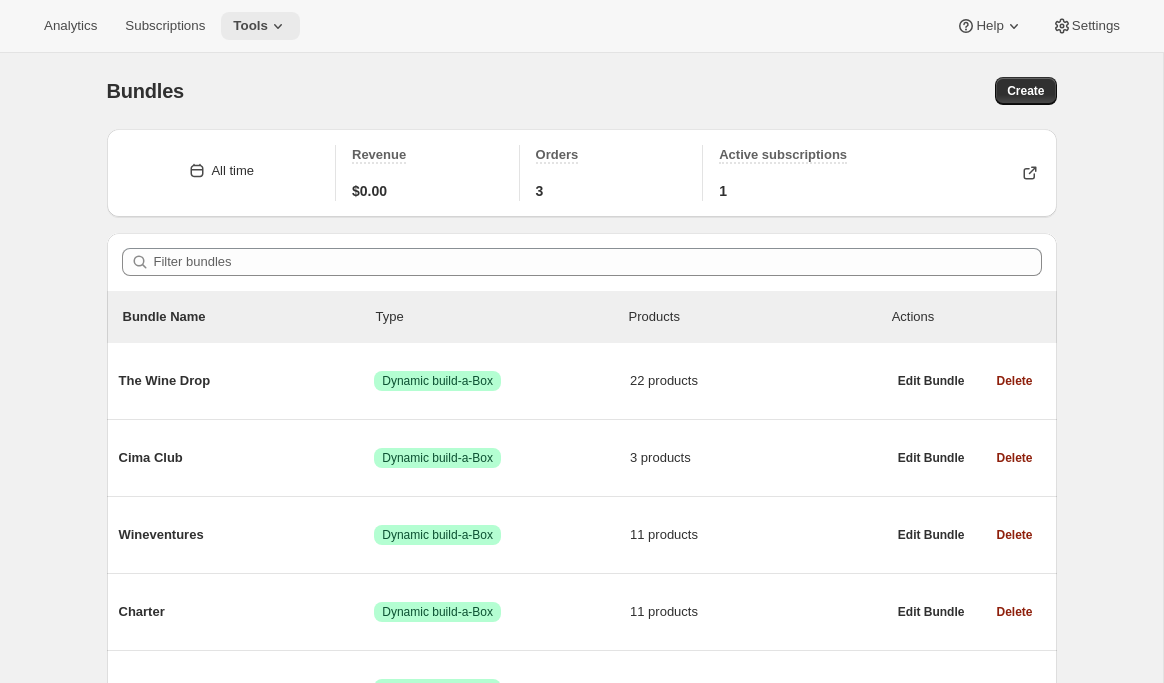 click 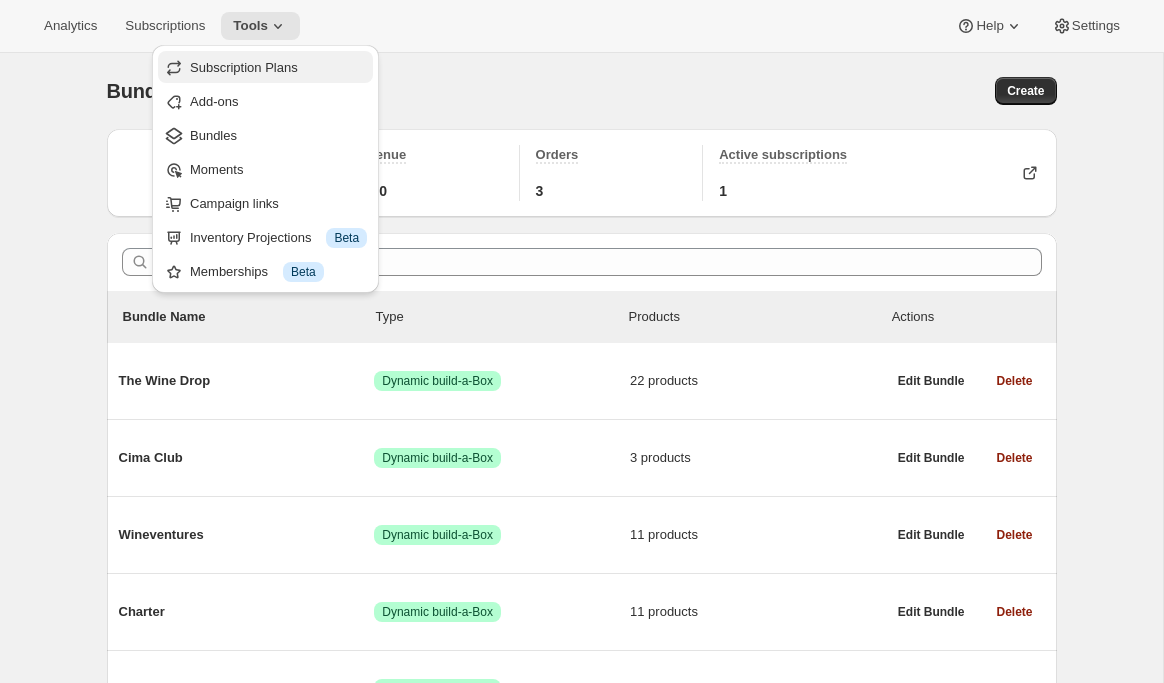 click on "Subscription Plans" at bounding box center [278, 68] 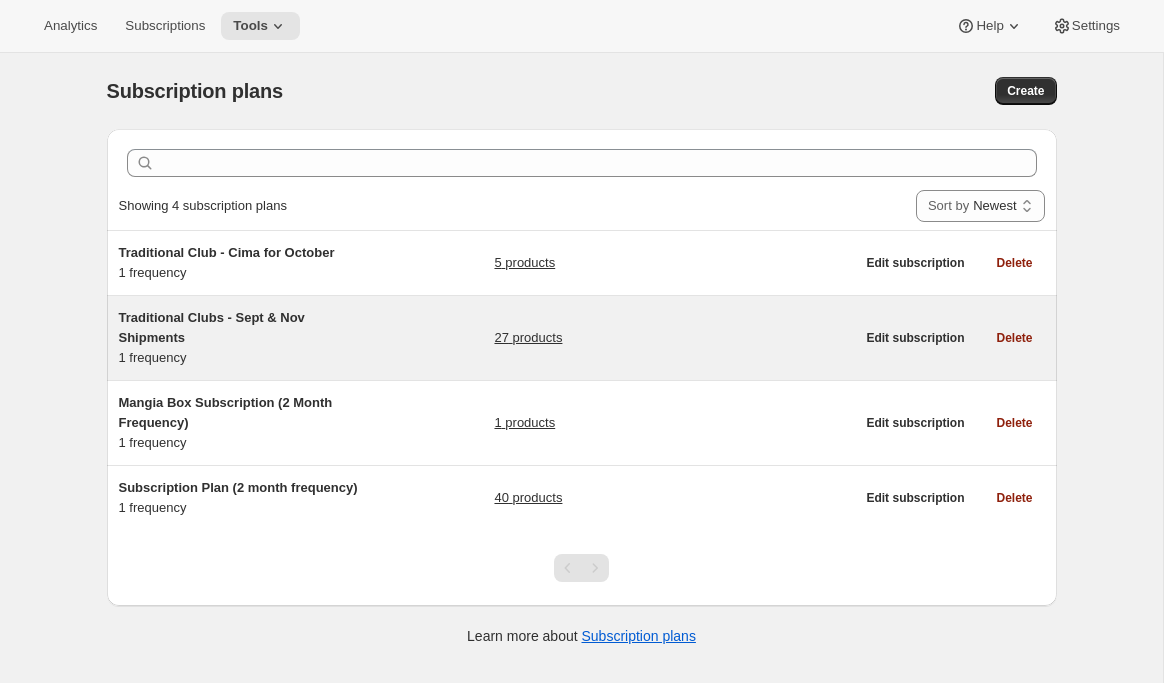 click on "Traditional Clubs - Sept & Nov Shipments" at bounding box center [244, 328] 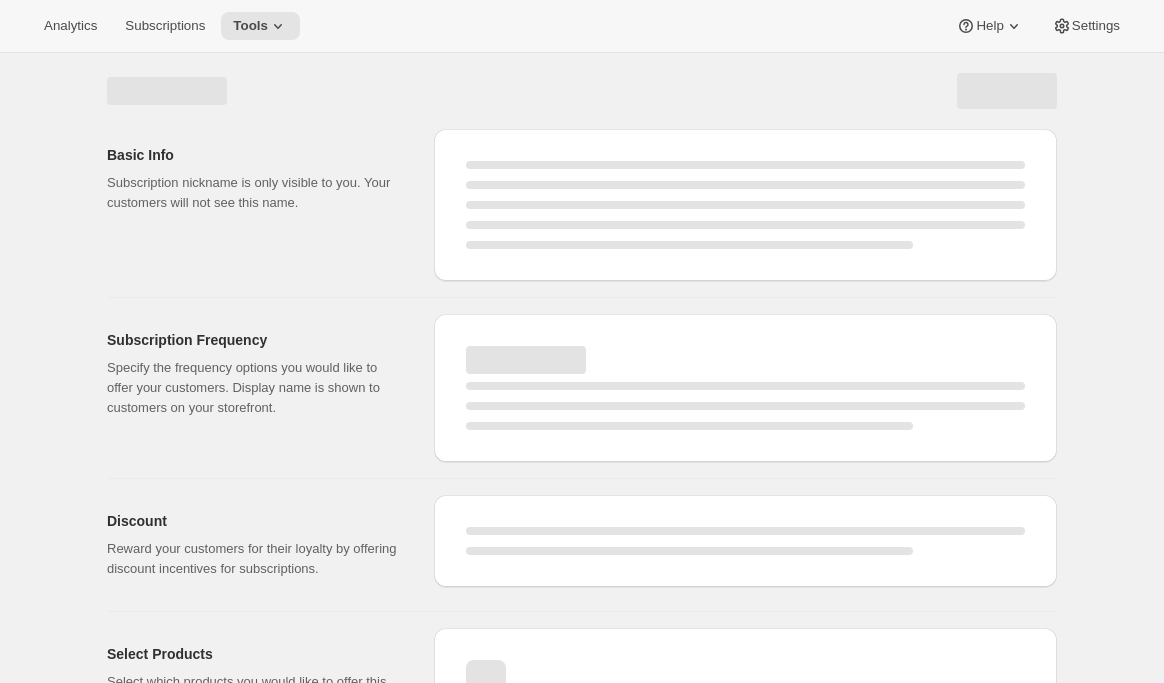 select on "WEEK" 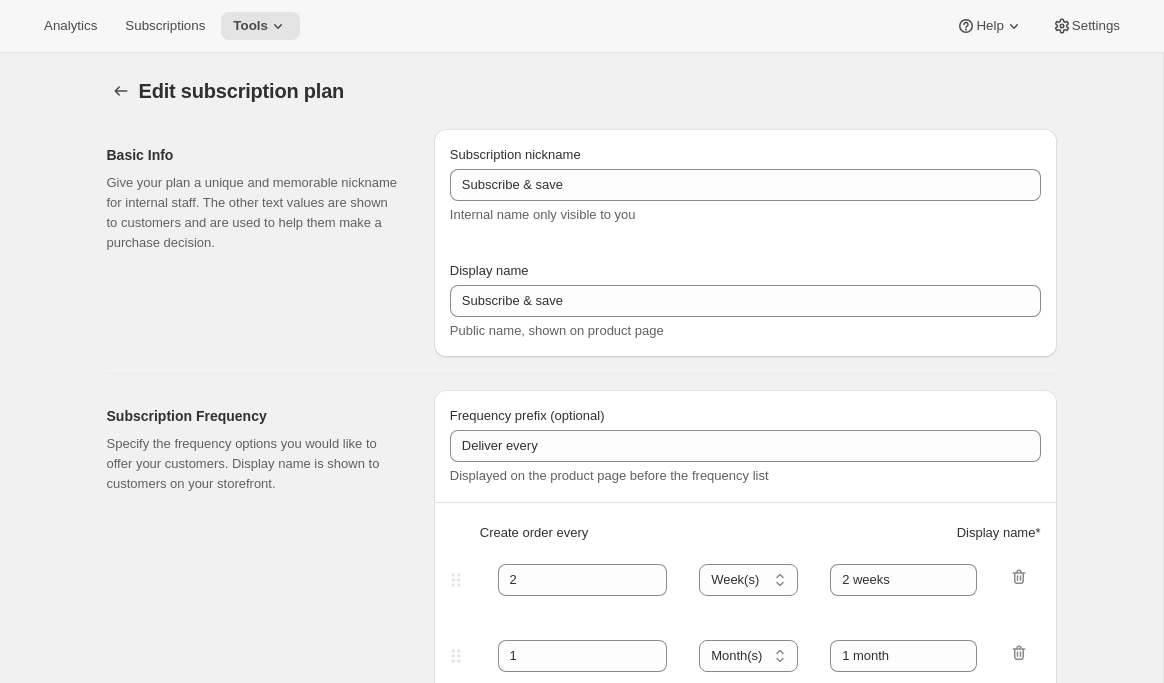 type on "Traditional Clubs - Sept & Nov Shipments" 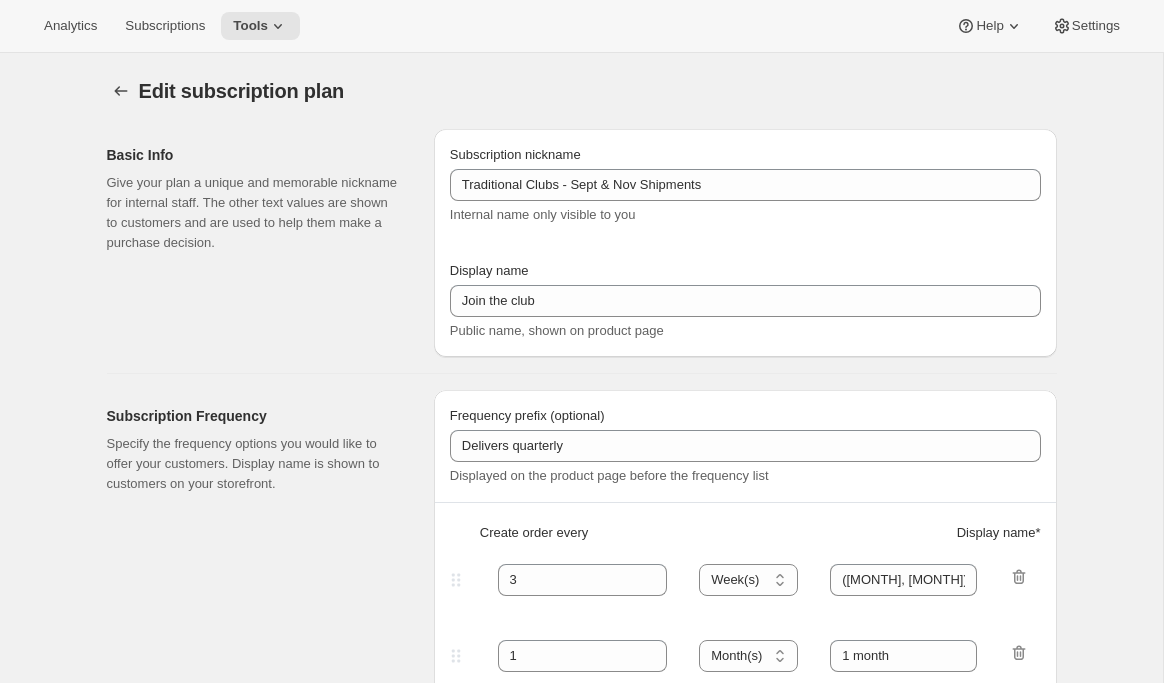 select on "YEARDAY" 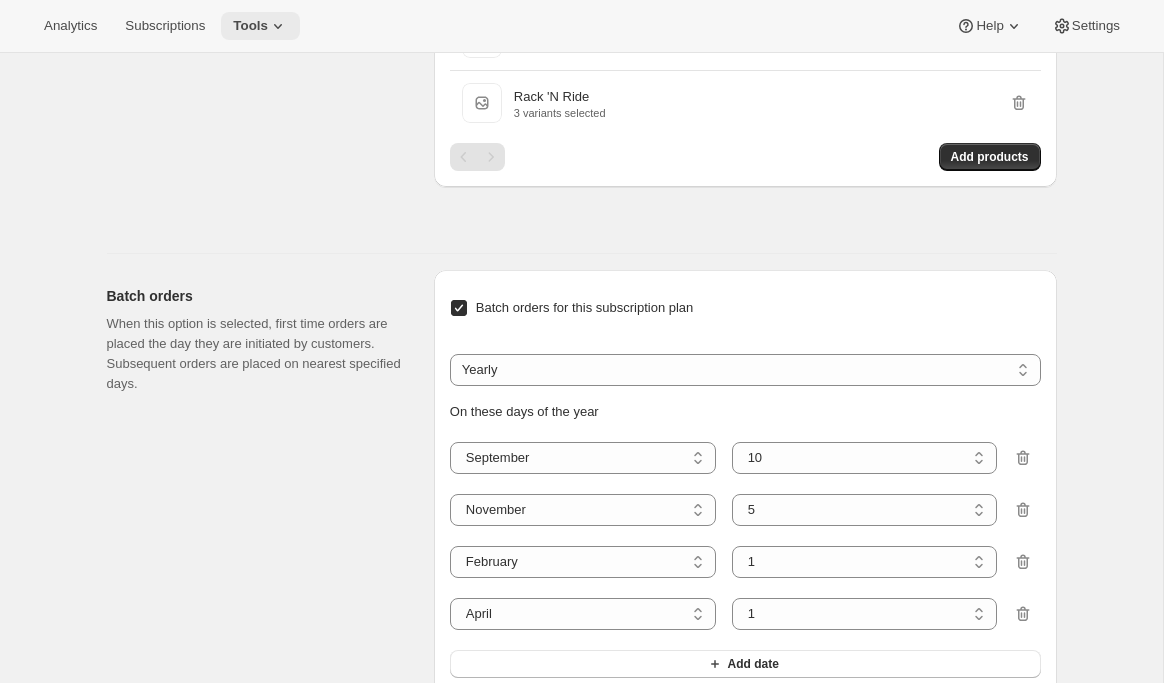 scroll, scrollTop: 852, scrollLeft: 0, axis: vertical 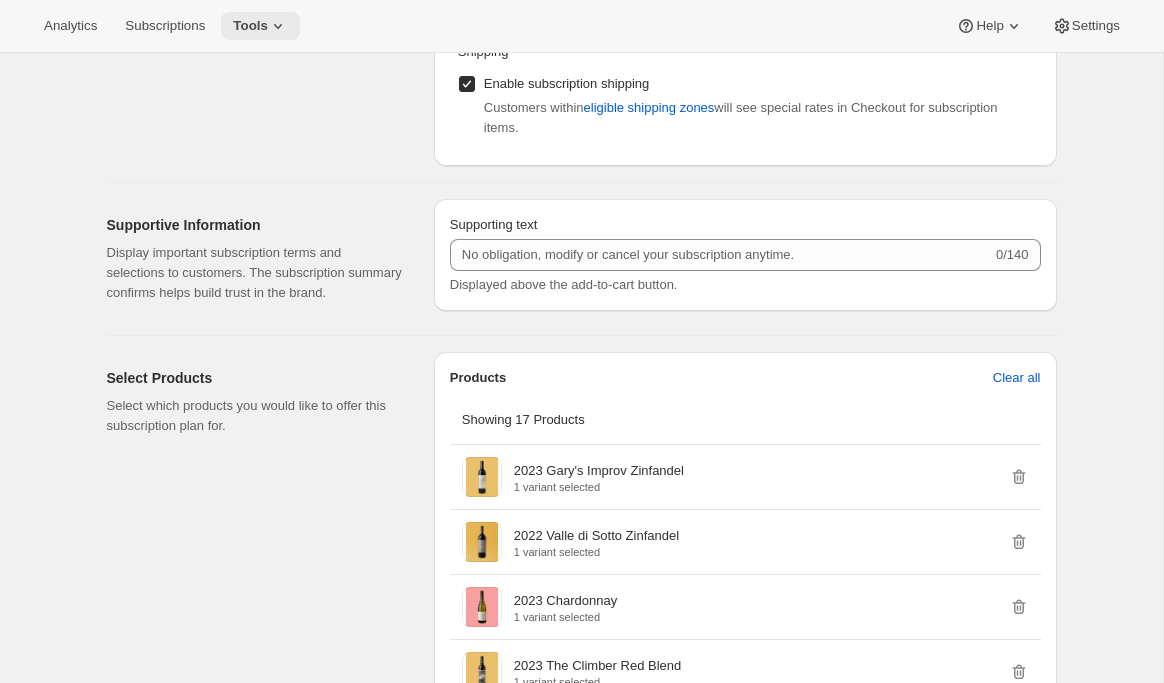 click on "Tools" at bounding box center (250, 26) 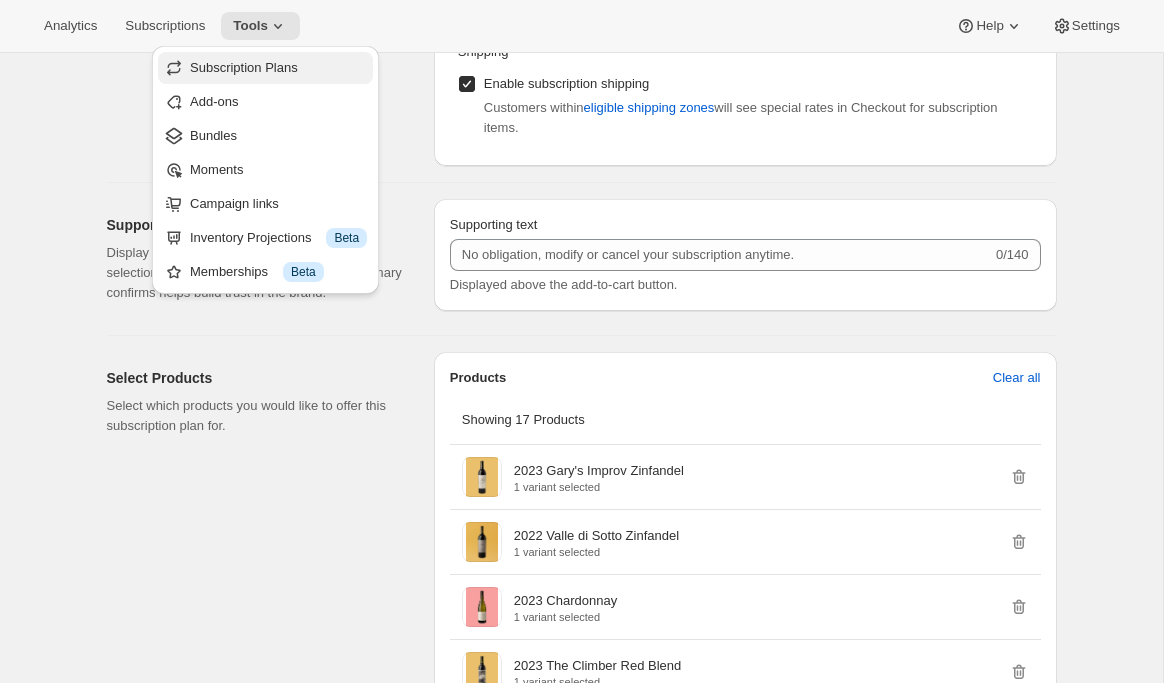 click on "Subscription Plans" at bounding box center [244, 67] 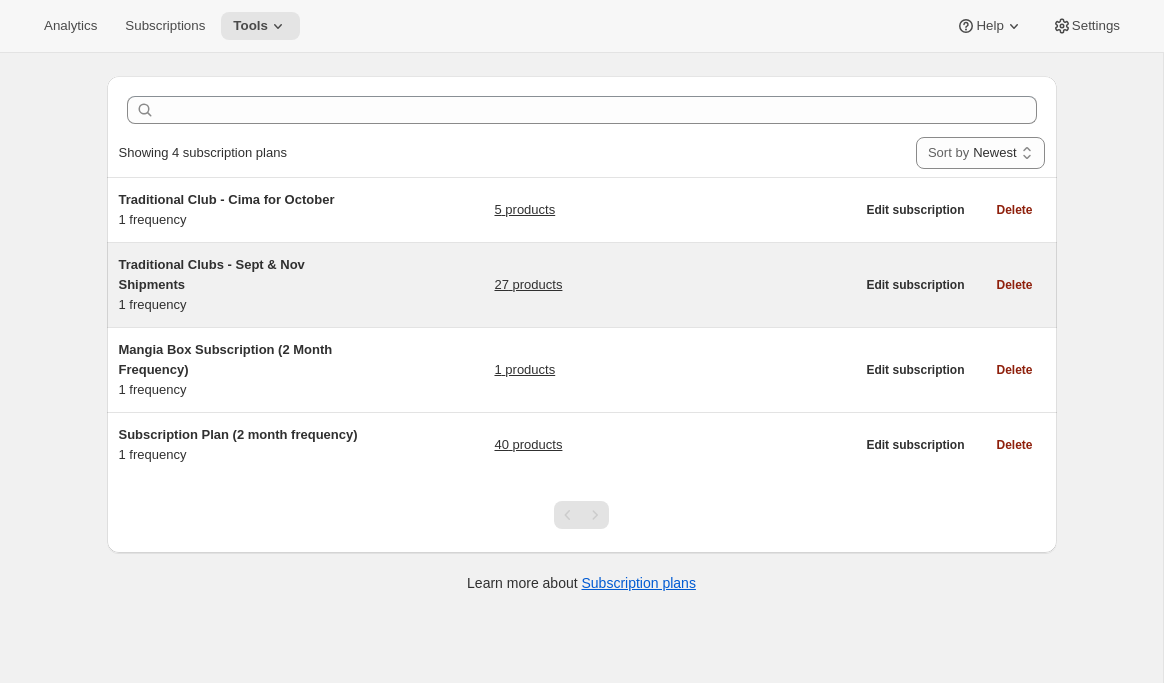 scroll, scrollTop: 0, scrollLeft: 0, axis: both 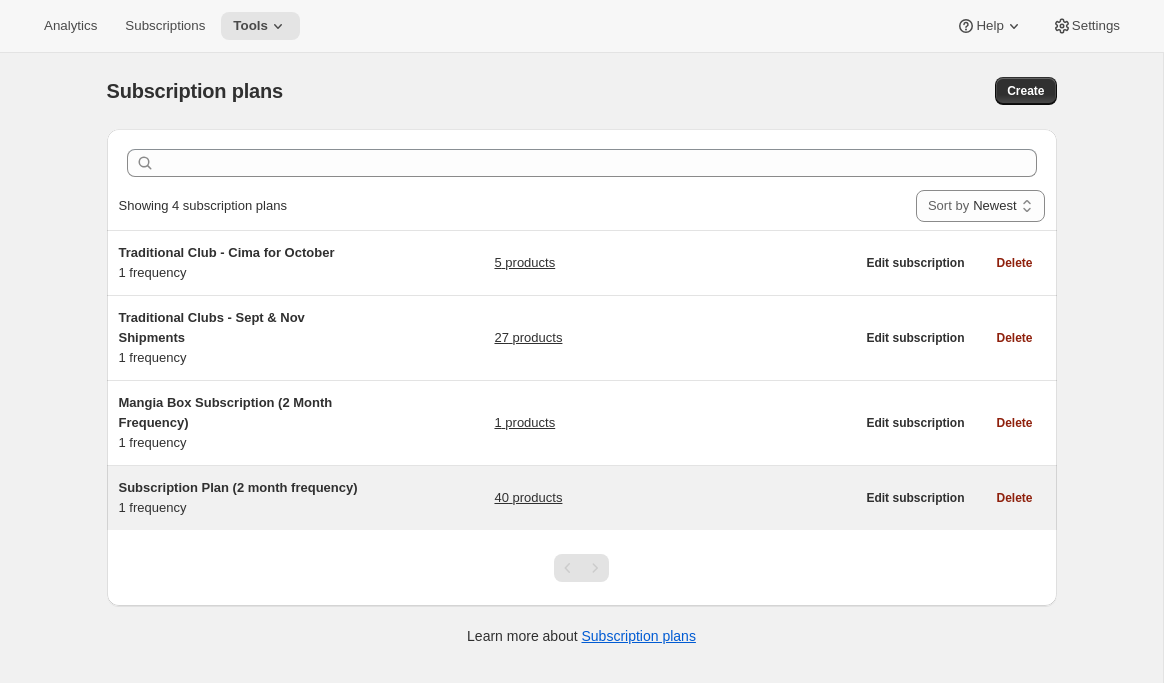 click on "Subscription Plan (2 month frequency) 1 frequency" at bounding box center (244, 498) 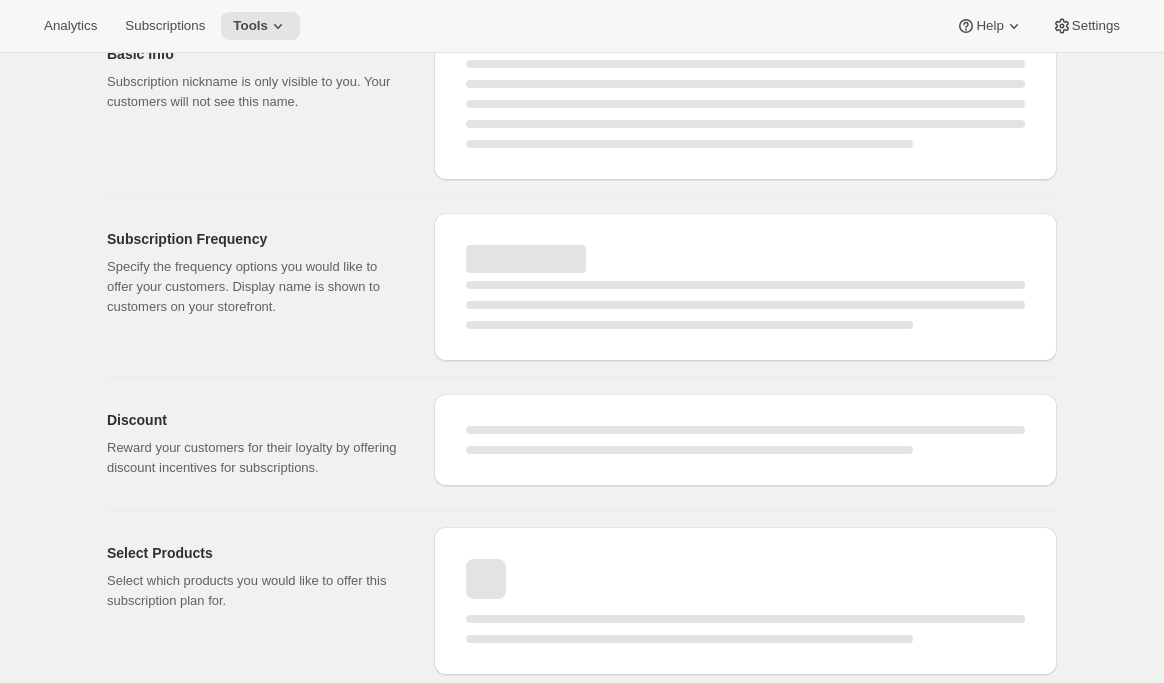 select on "WEEK" 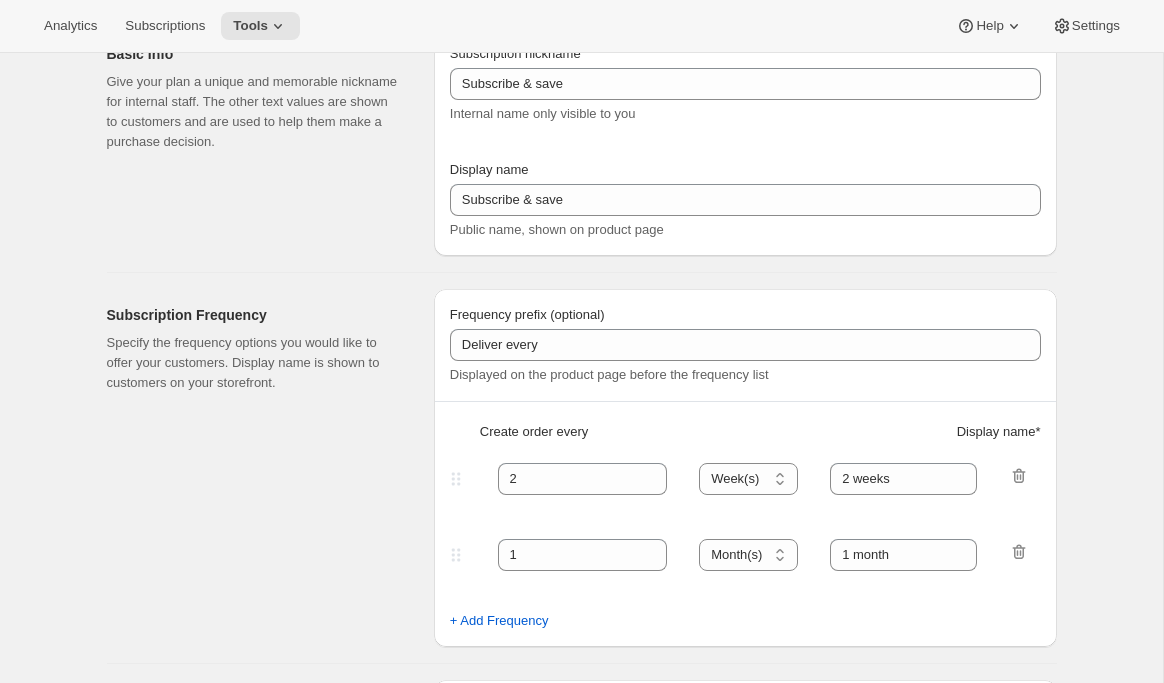type on "Subscription Plan (2 month frequency)" 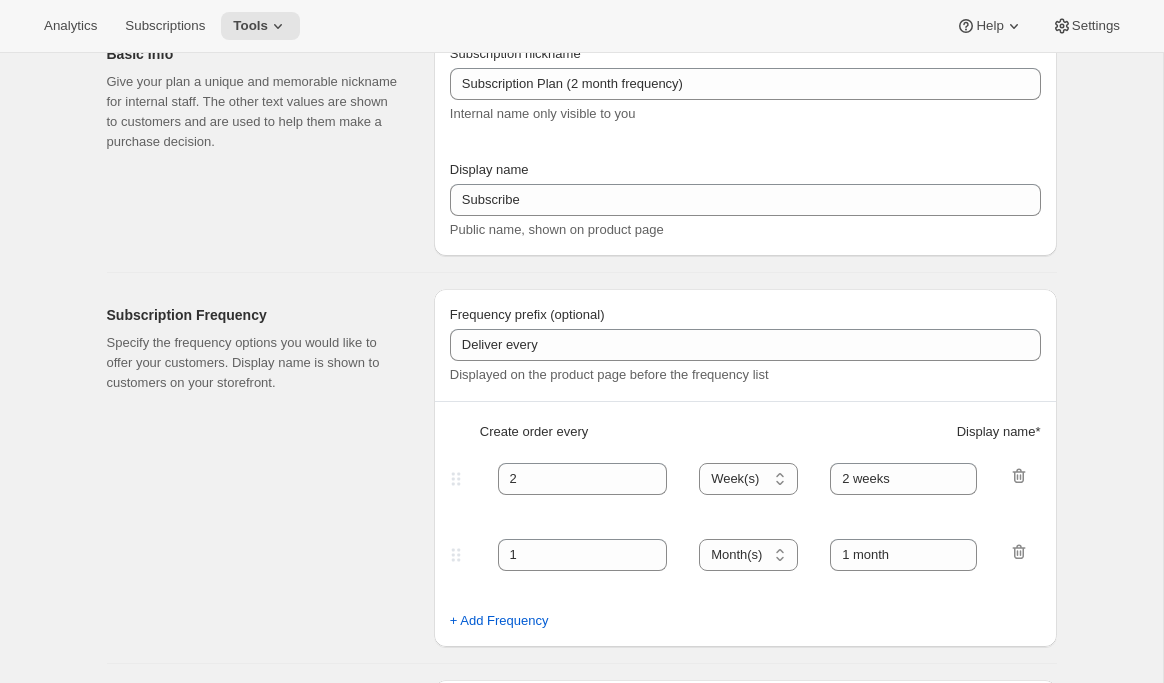 select on "MONTH" 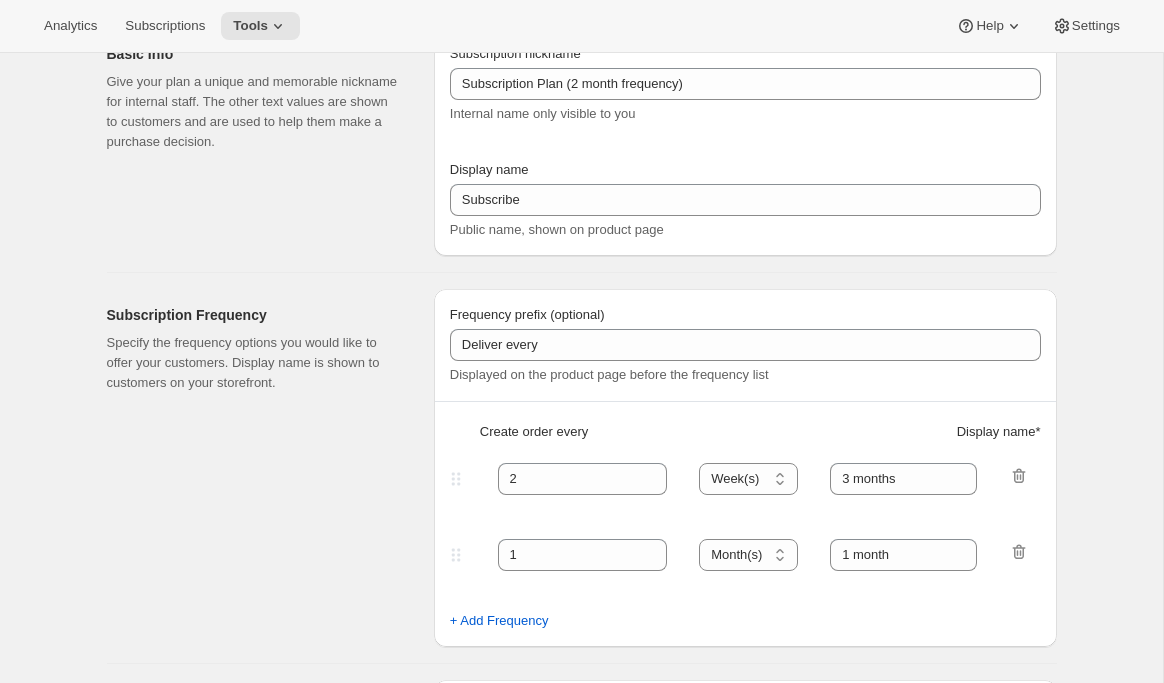 scroll, scrollTop: 128, scrollLeft: 0, axis: vertical 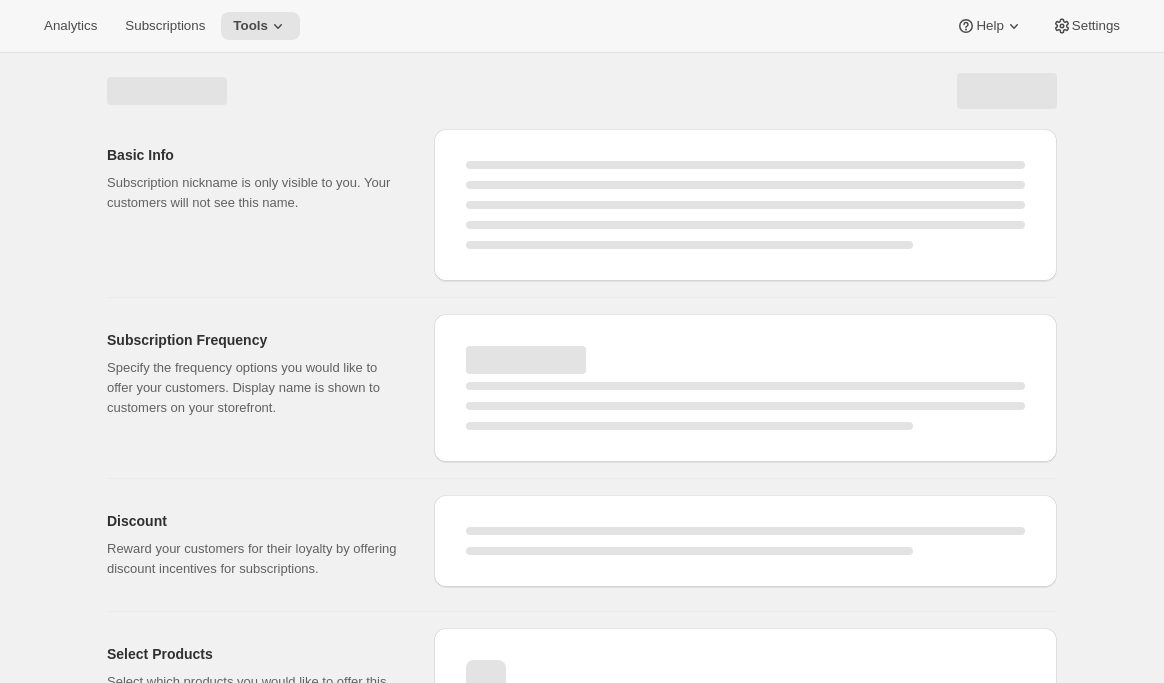 select on "WEEK" 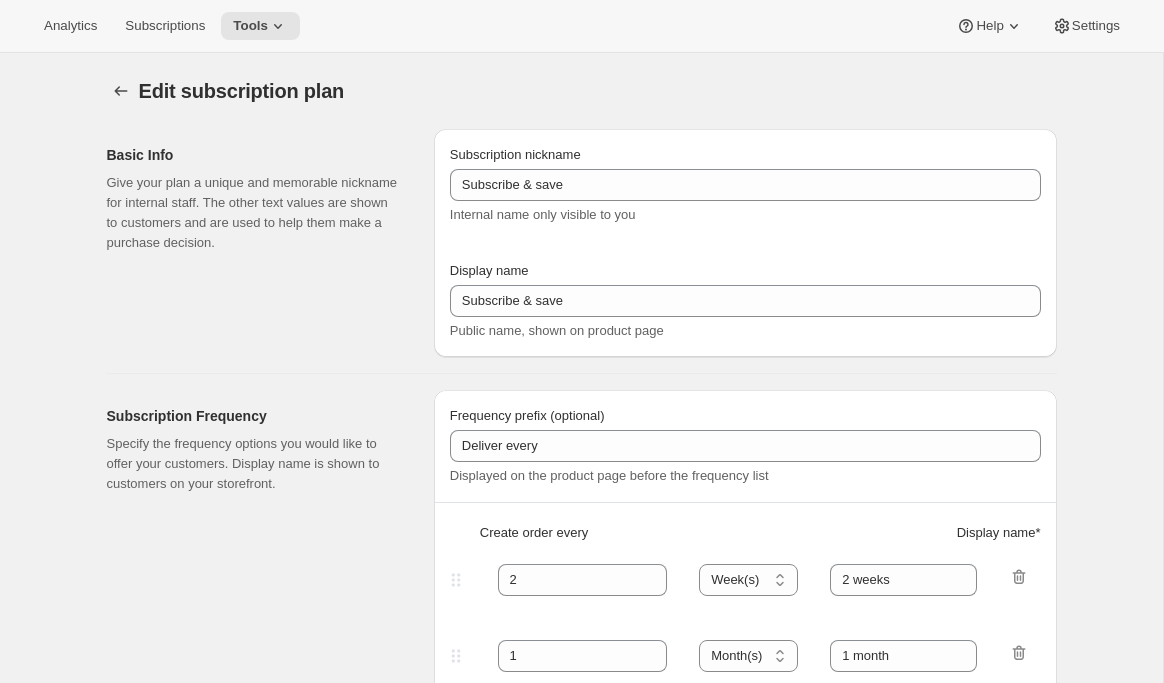 type on "Subscription Plan (2 month frequency)" 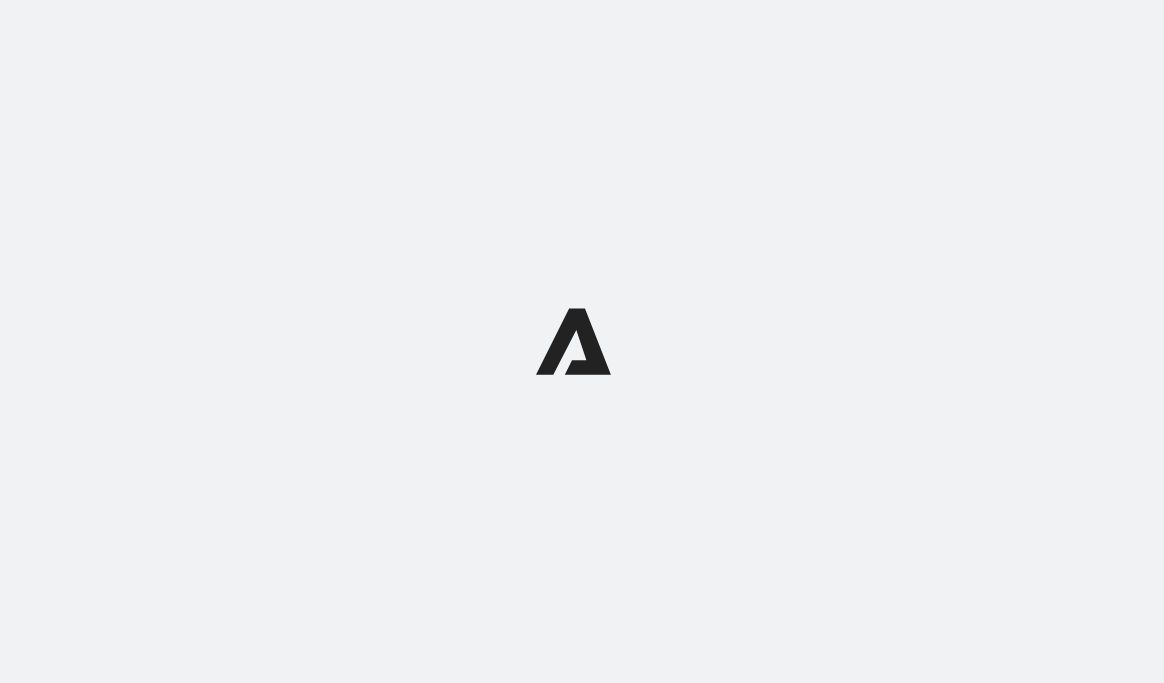 scroll, scrollTop: 0, scrollLeft: 0, axis: both 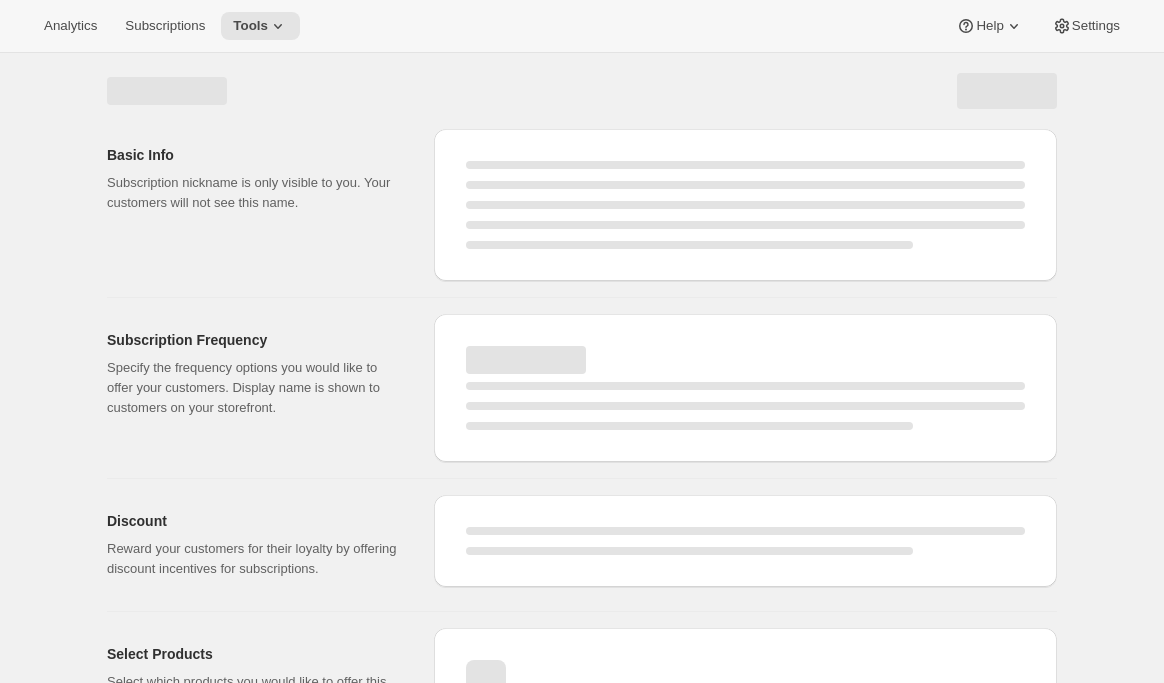 select on "WEEK" 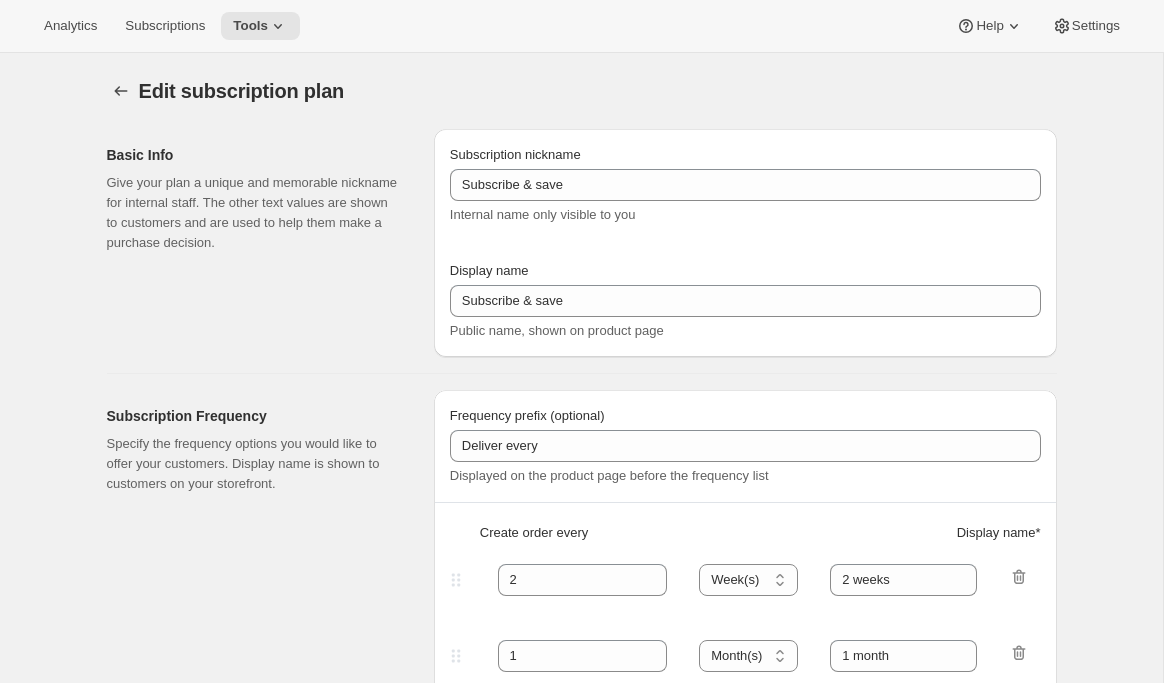 type on "Subscription Plan (2 month frequency)" 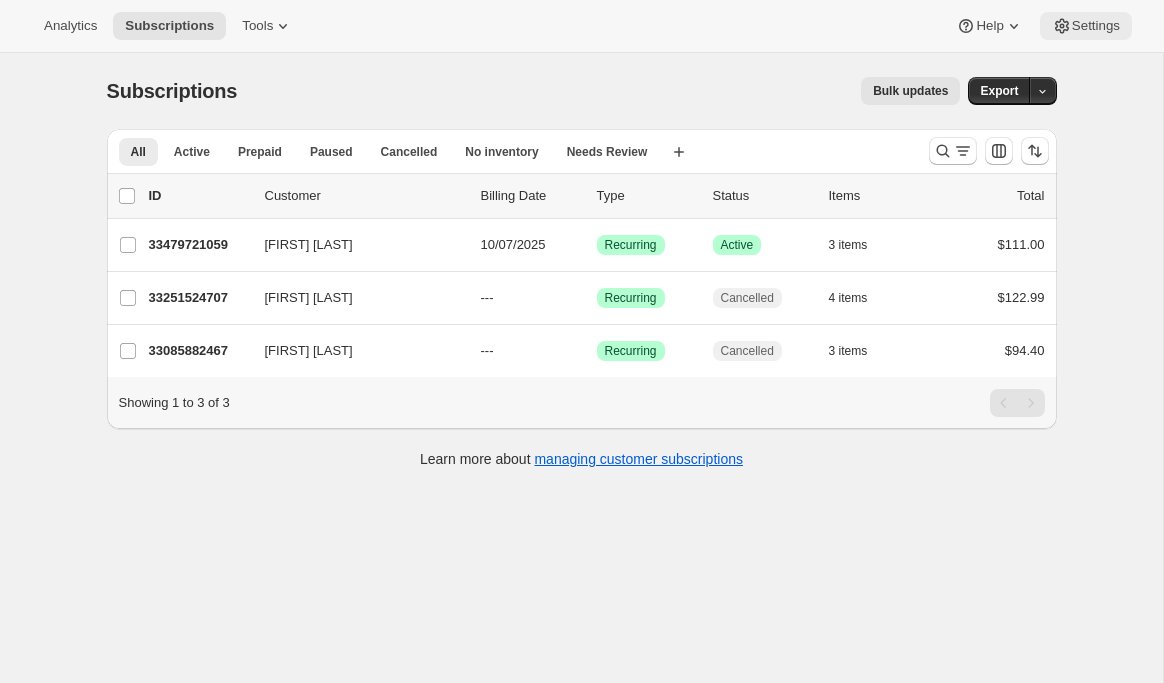 click 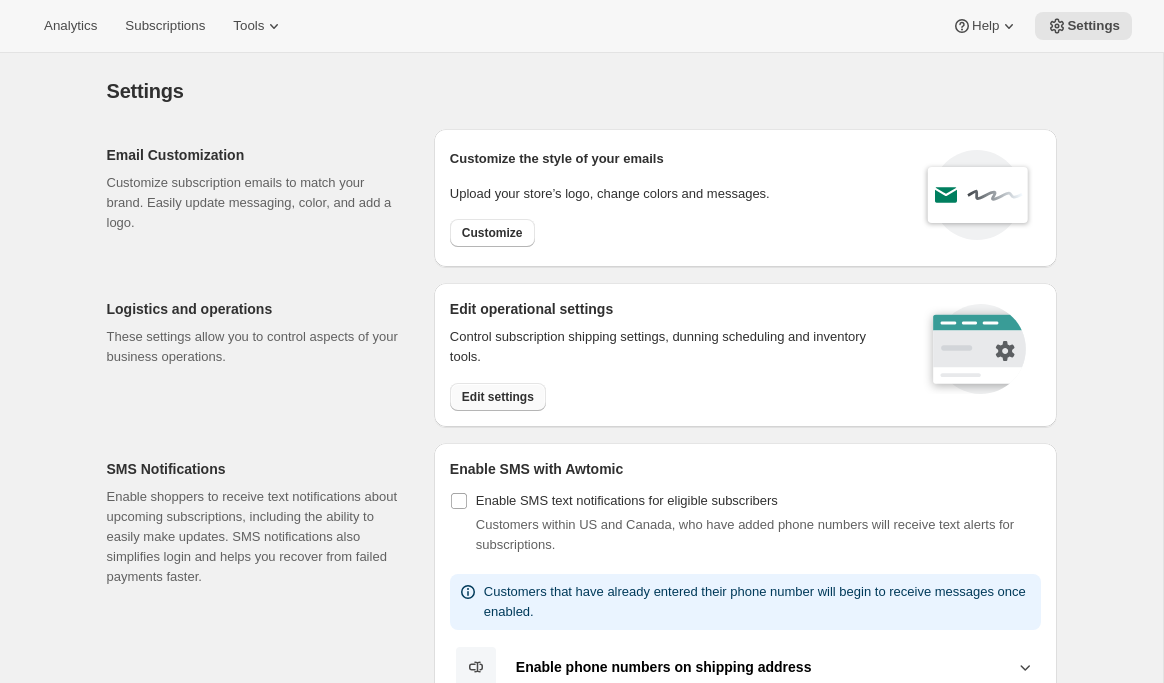 click on "Edit settings" at bounding box center [498, 397] 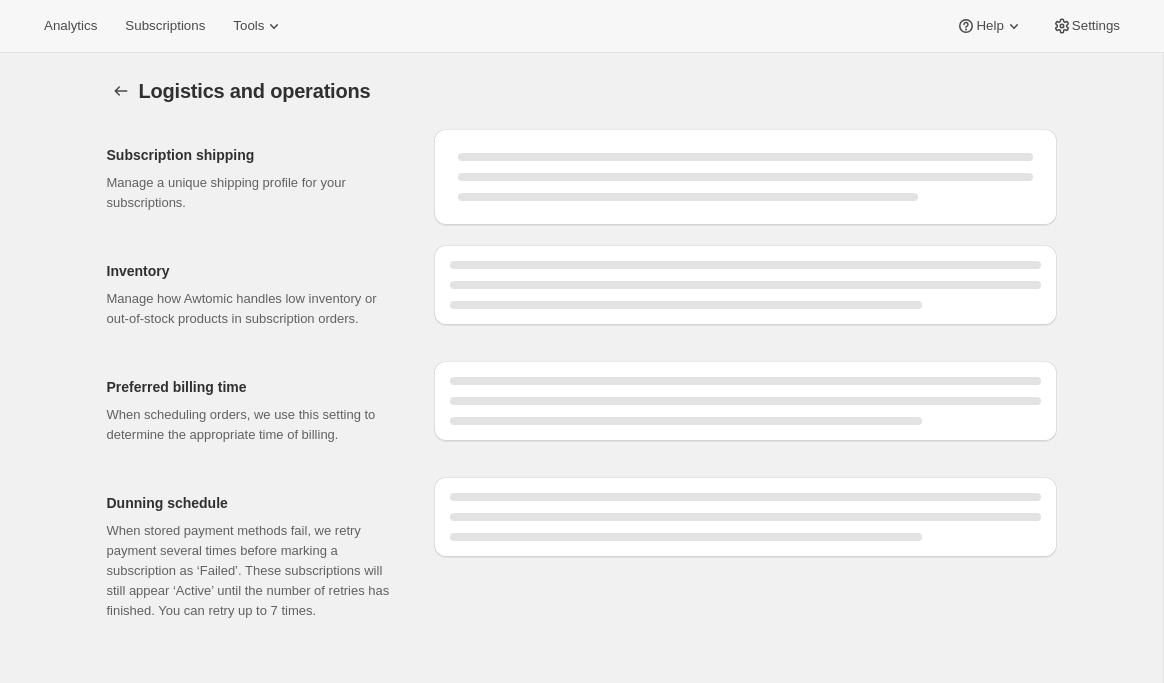 select on "DAY" 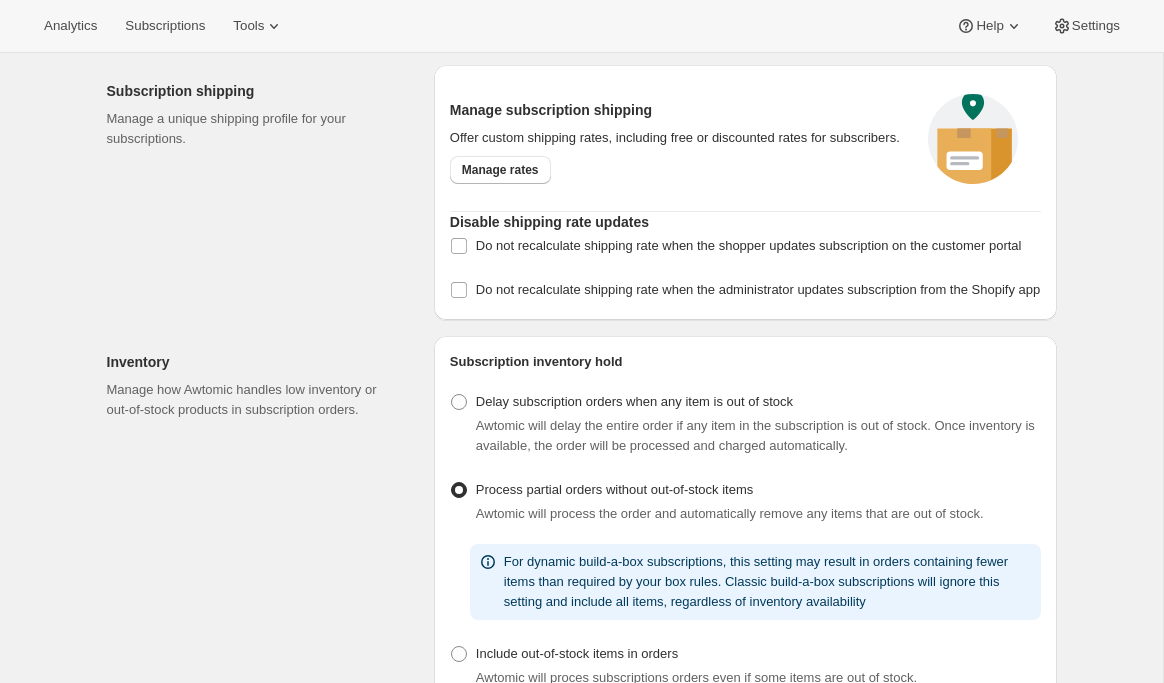 scroll, scrollTop: 0, scrollLeft: 0, axis: both 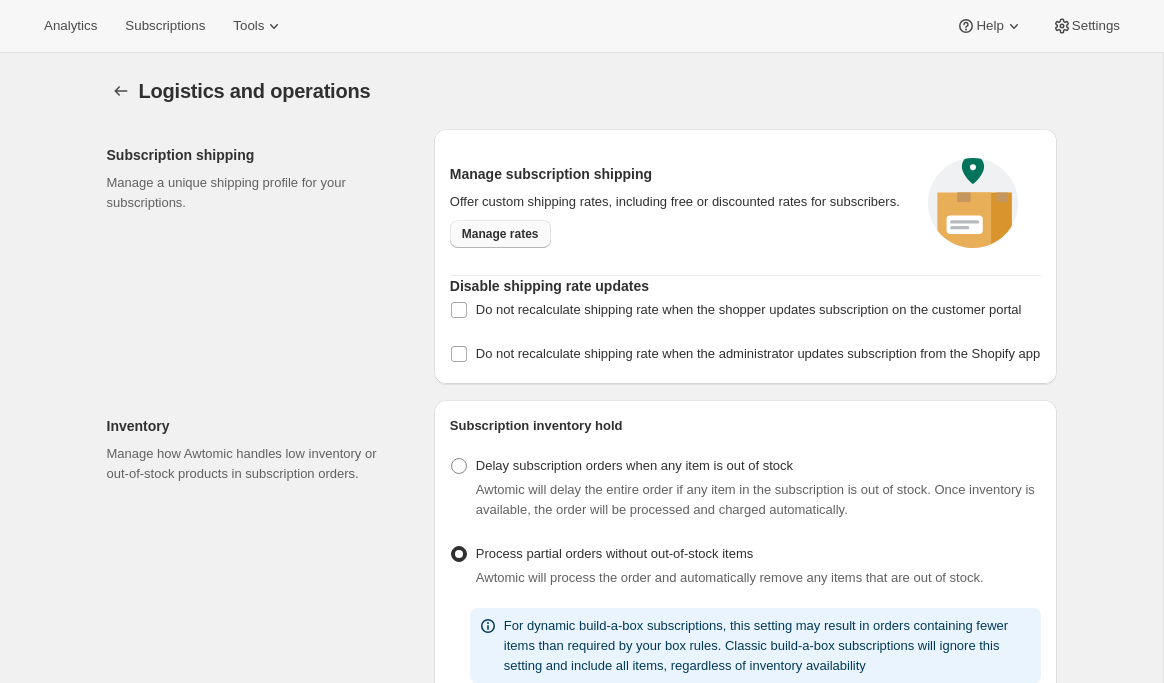 click on "Manage rates" at bounding box center [500, 234] 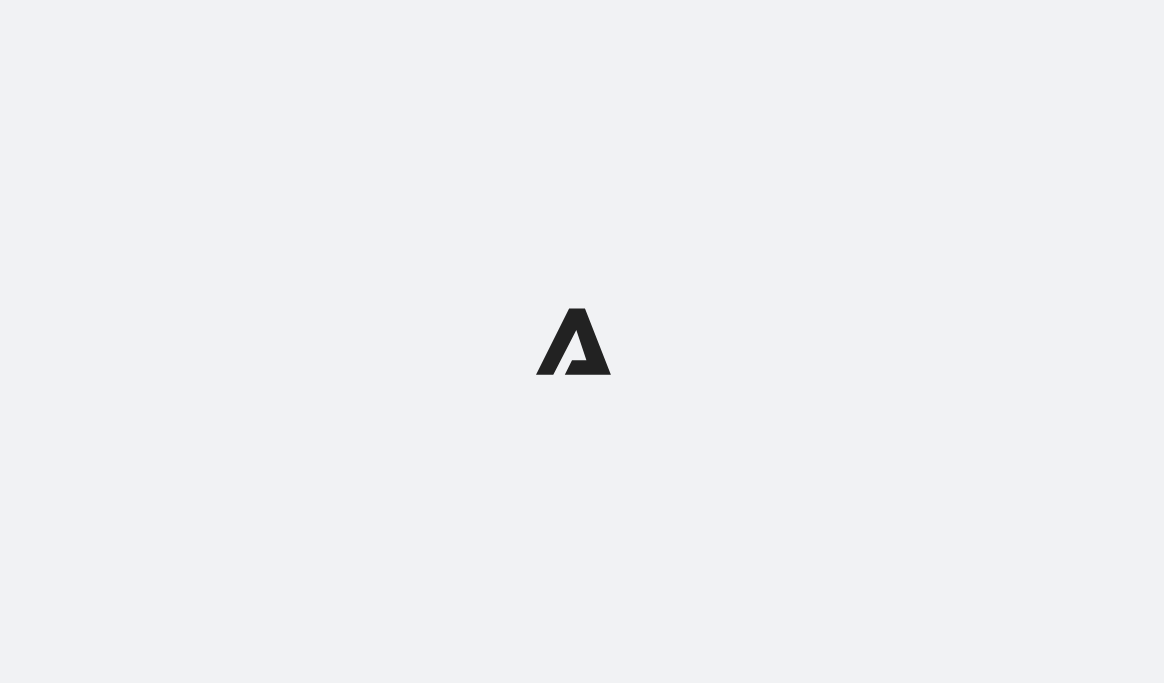 scroll, scrollTop: 0, scrollLeft: 0, axis: both 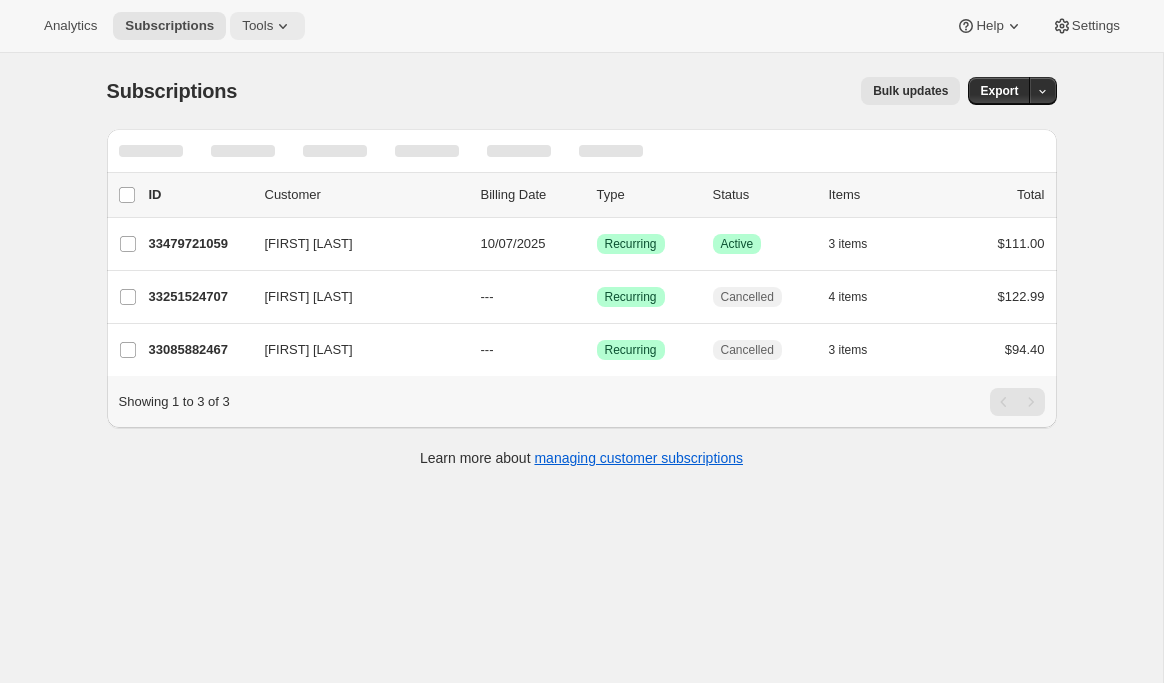 click 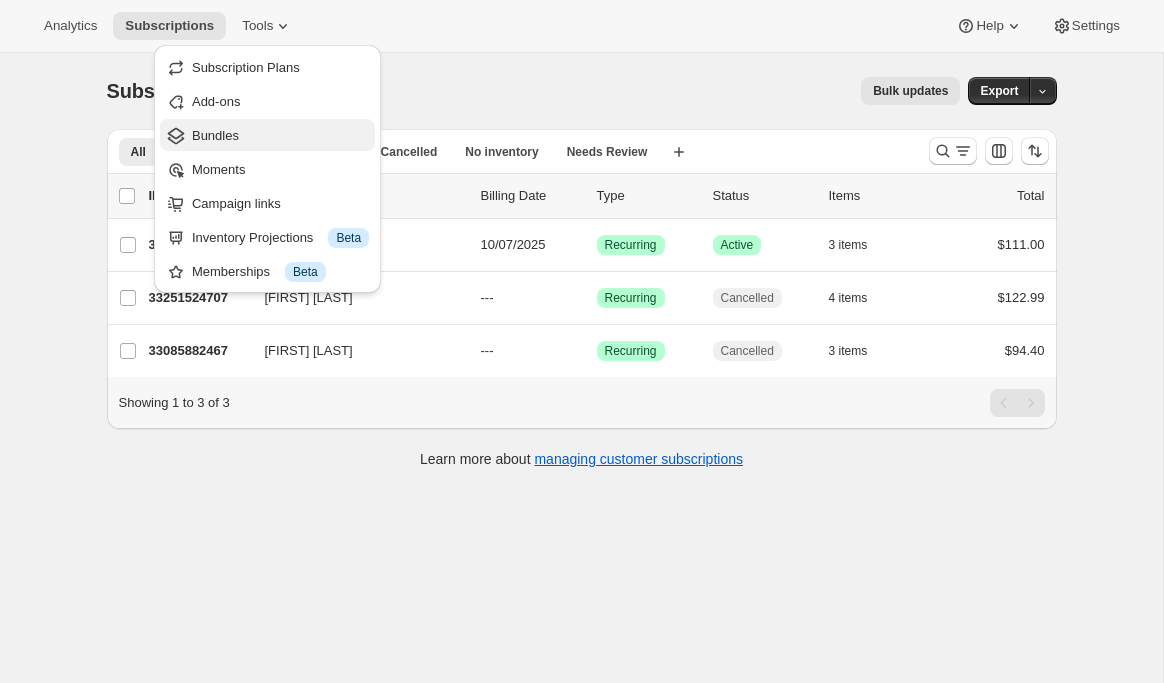 click on "Bundles" at bounding box center (280, 136) 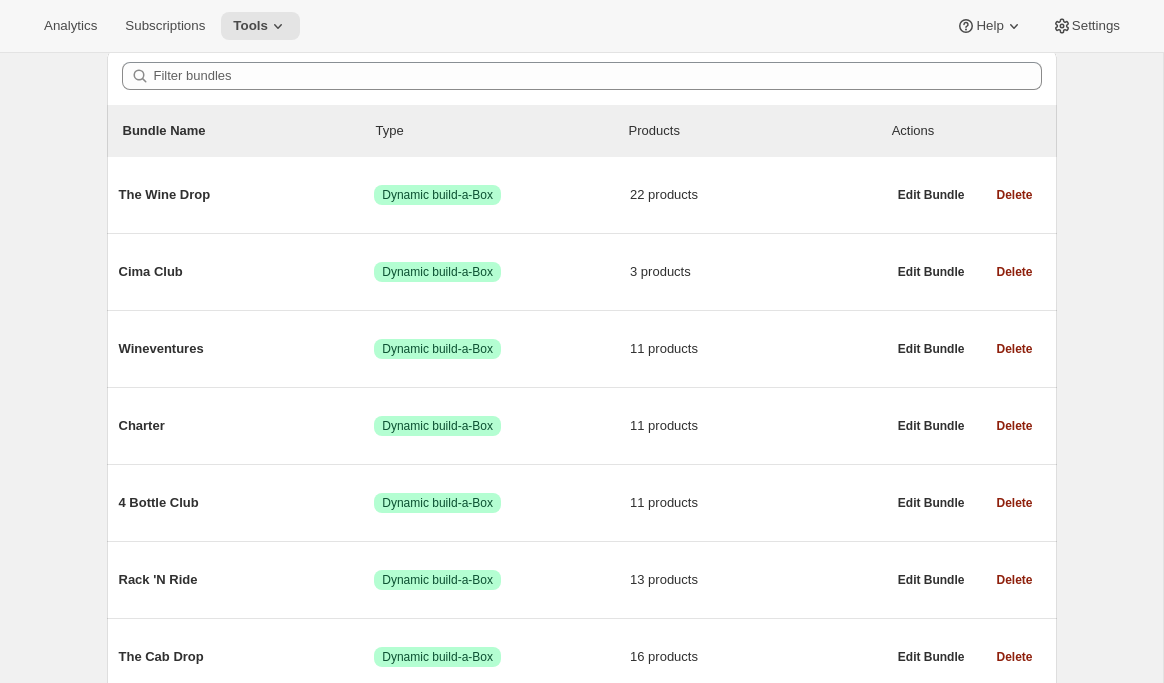 scroll, scrollTop: 183, scrollLeft: 0, axis: vertical 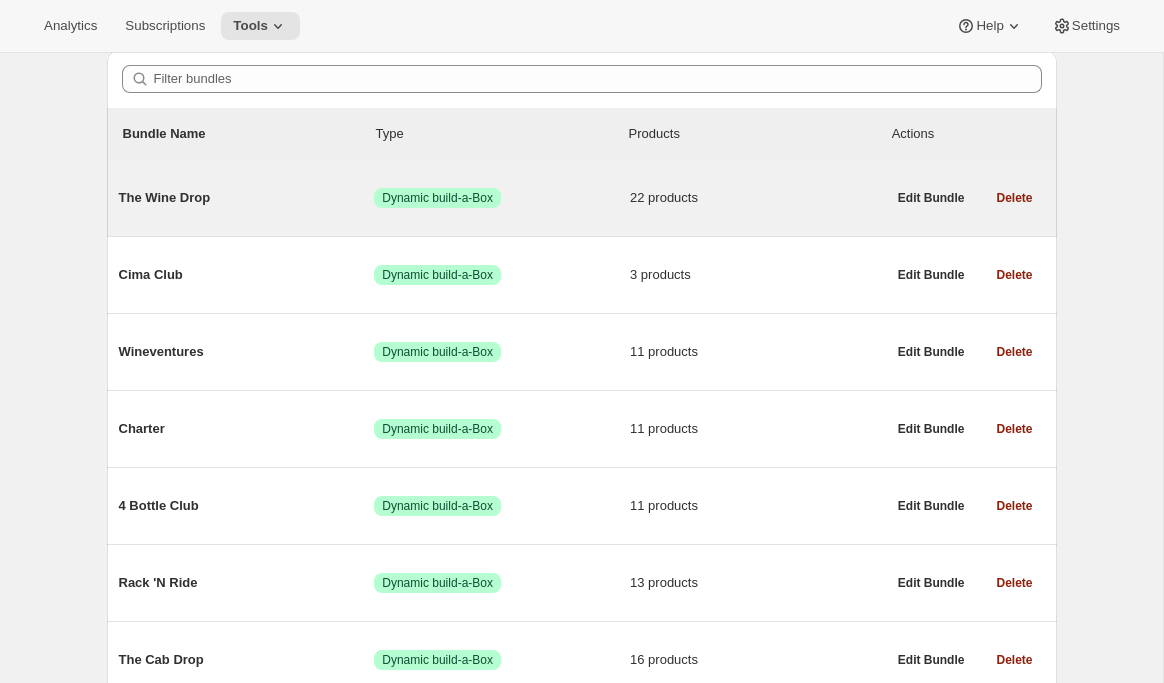 click on "The Wine Drop Success Dynamic build-a-Box 22 products" at bounding box center [502, 198] 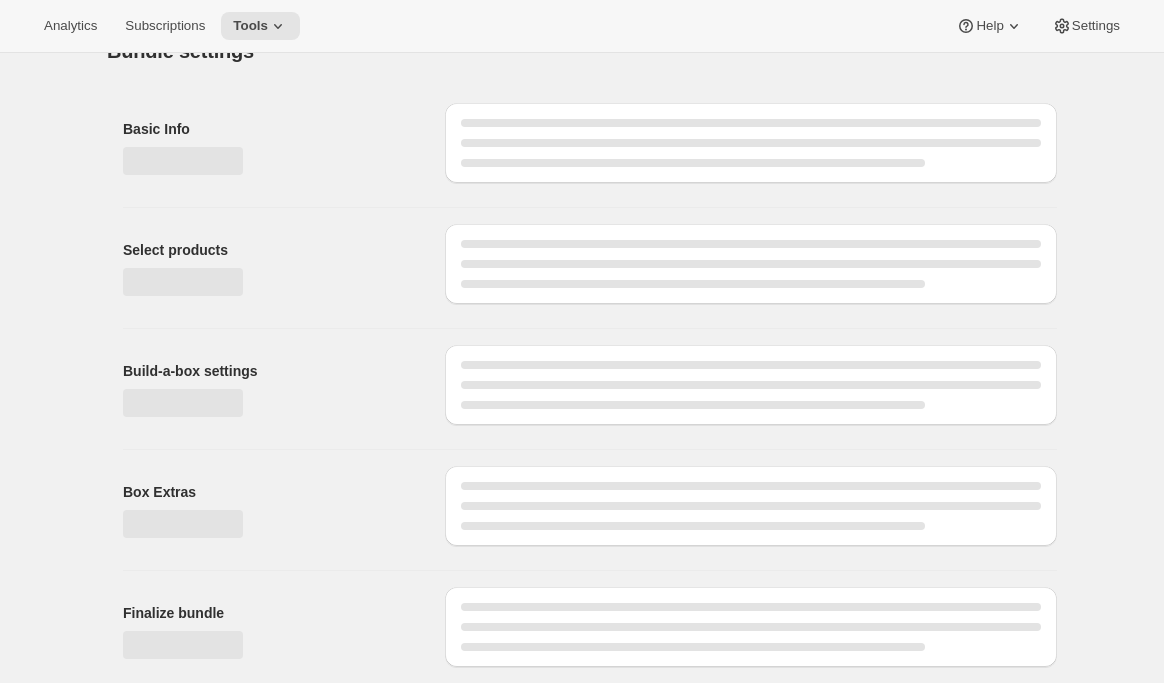 scroll, scrollTop: 0, scrollLeft: 0, axis: both 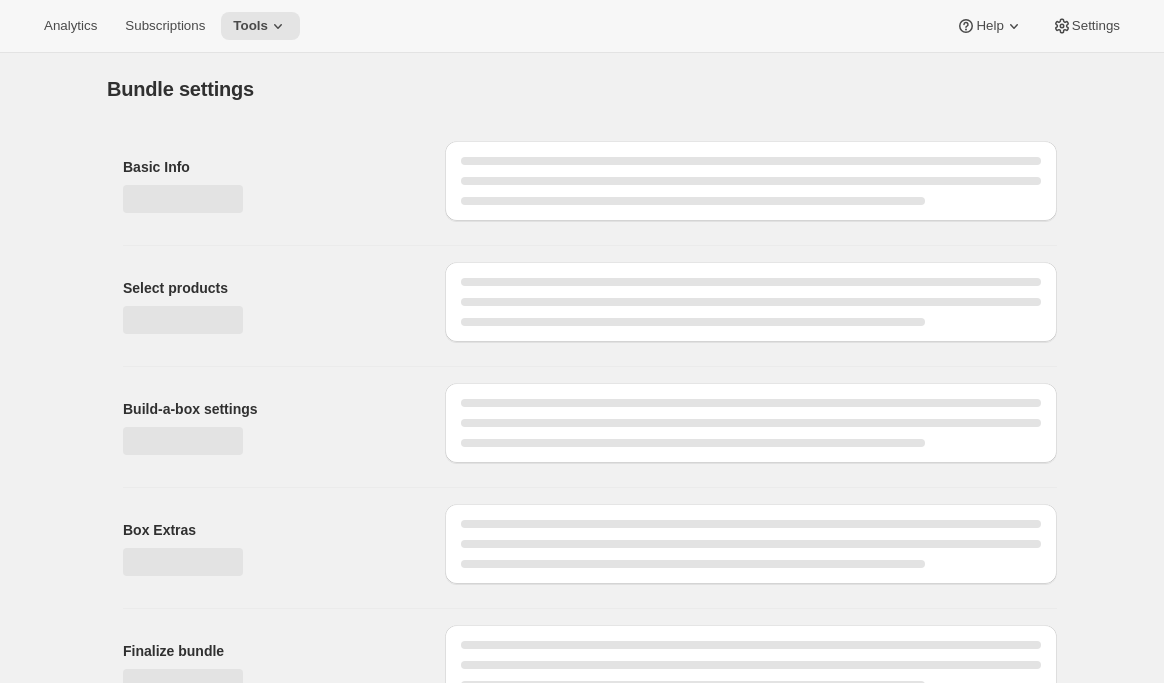 type on "The Wine Drop" 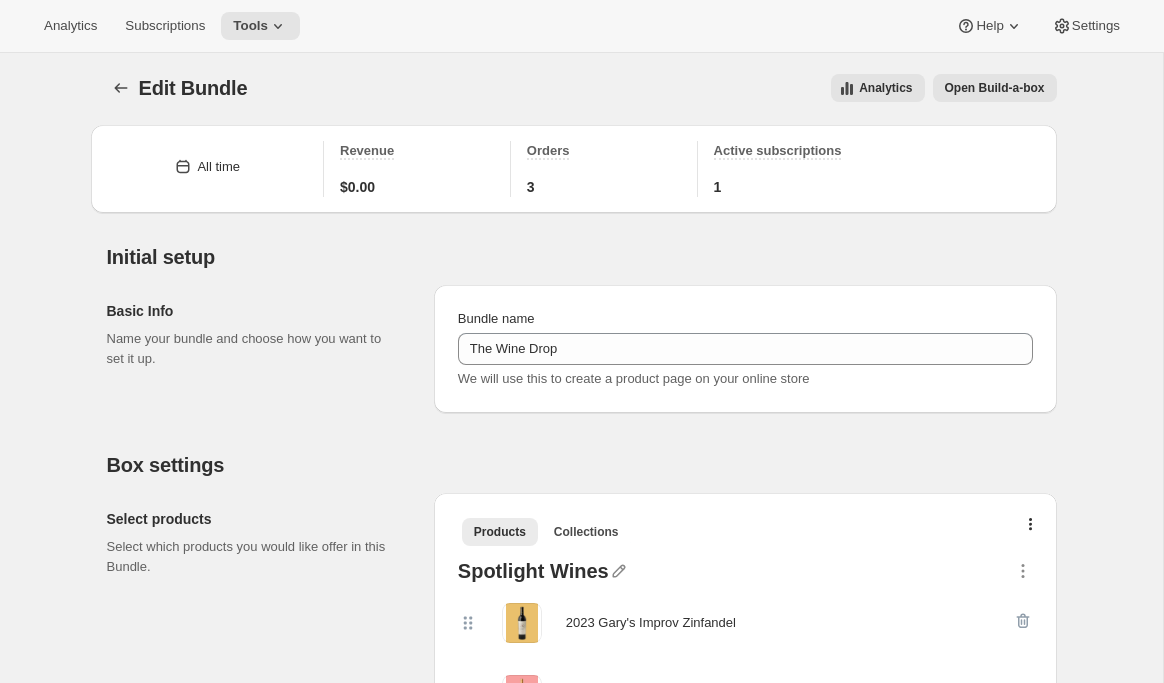 scroll, scrollTop: 0, scrollLeft: 0, axis: both 